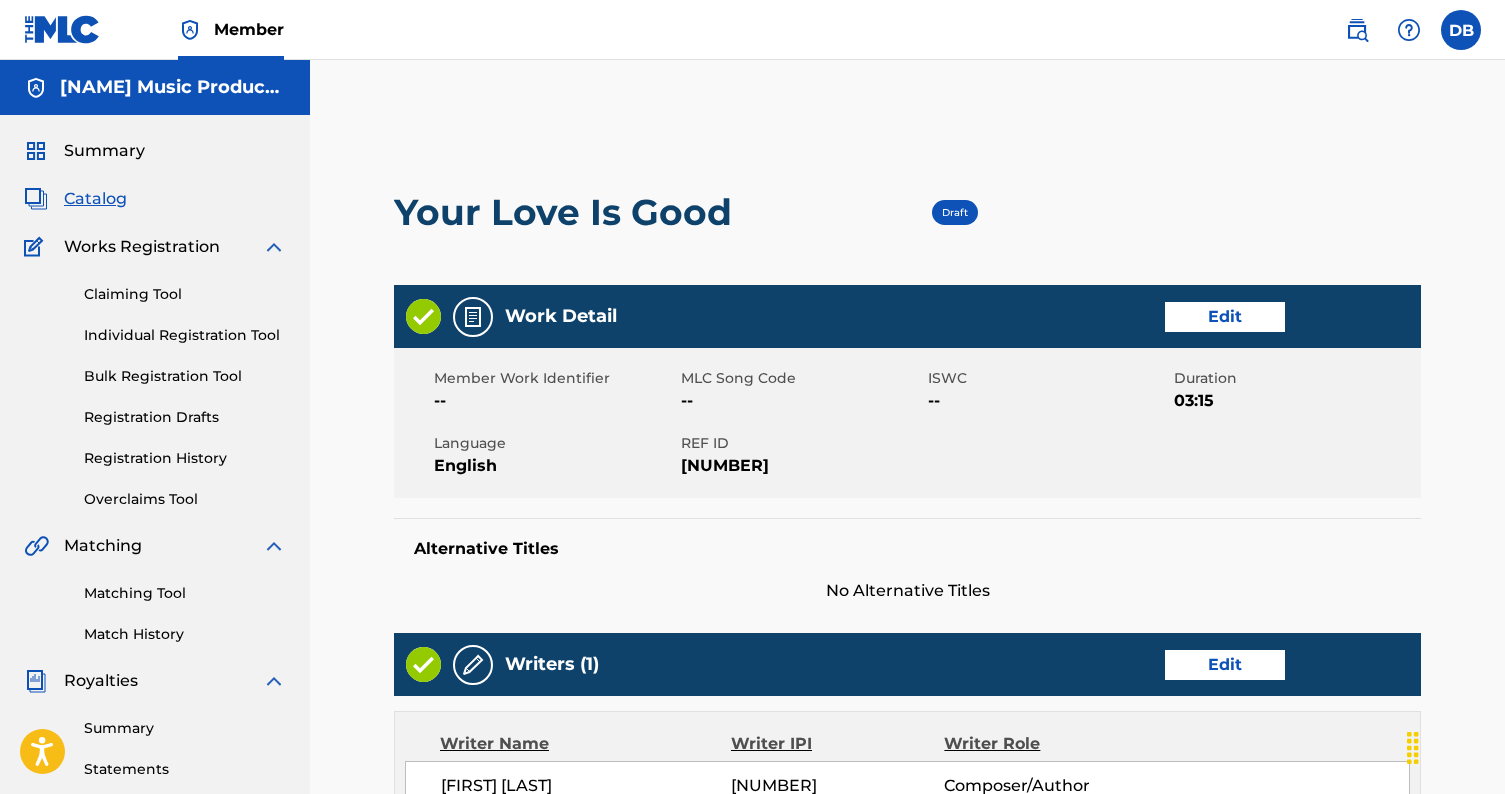 scroll, scrollTop: 0, scrollLeft: 3, axis: horizontal 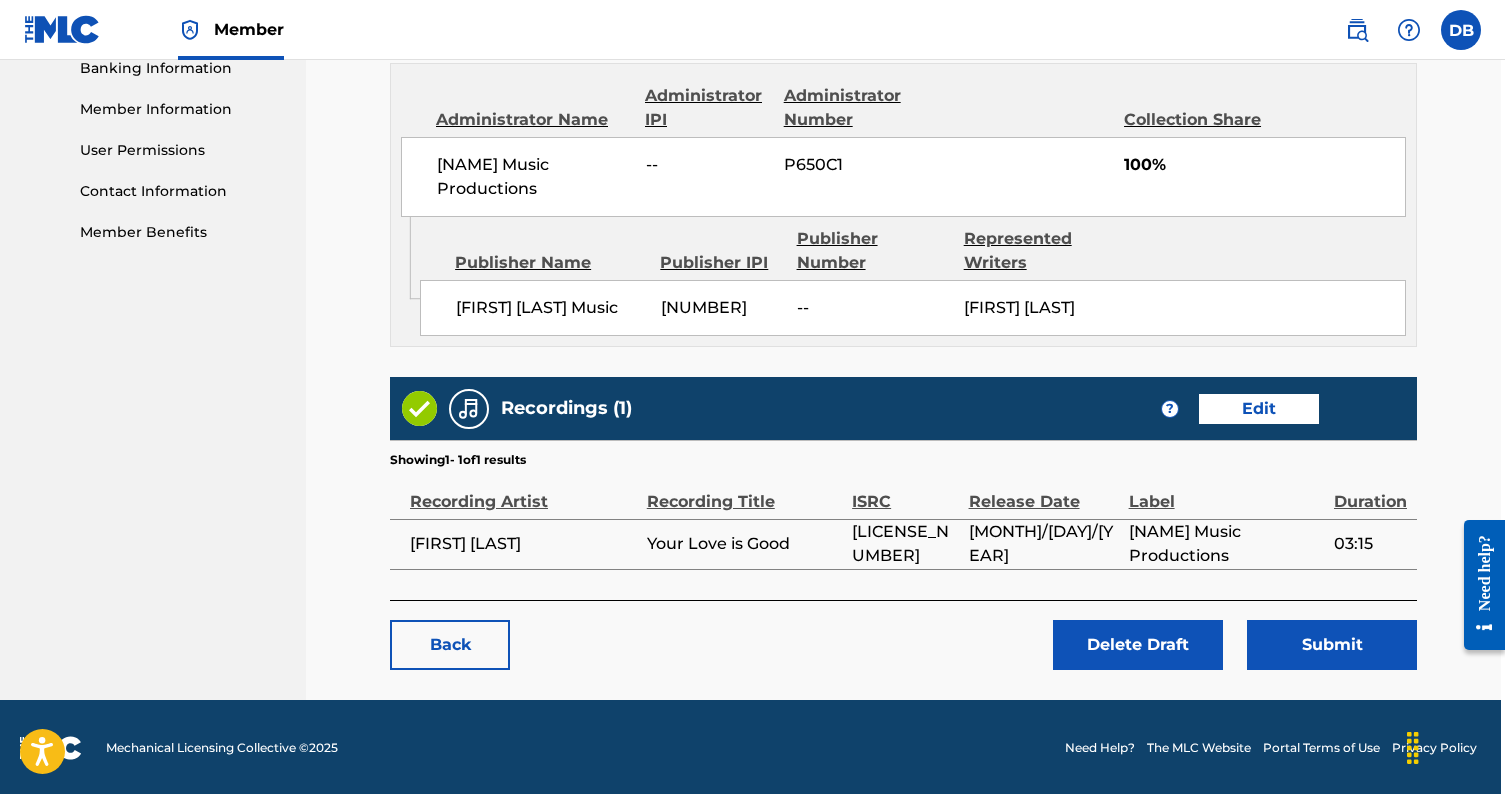 click on "Submit" at bounding box center (1332, 645) 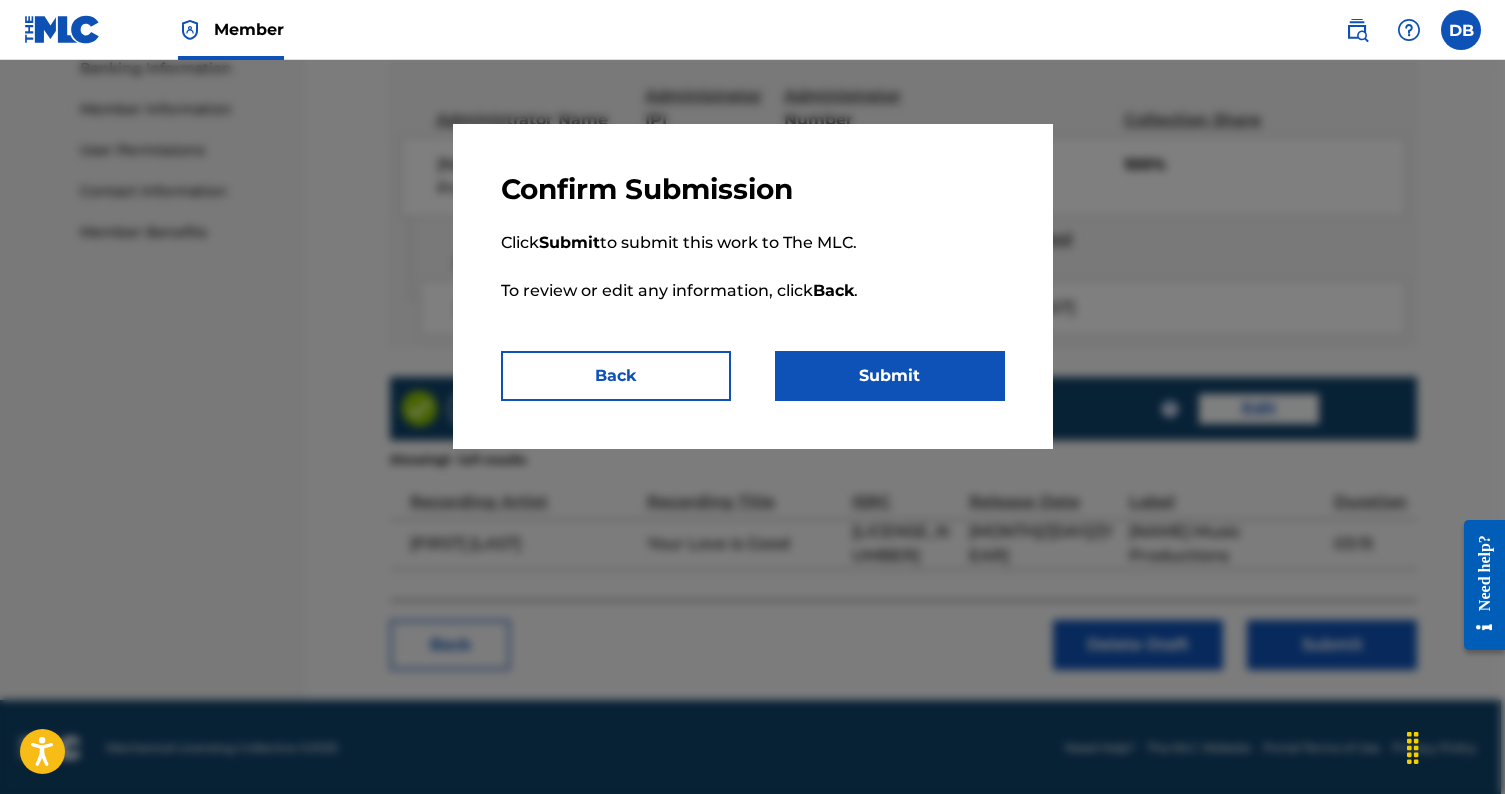 click on "Submit" at bounding box center (890, 376) 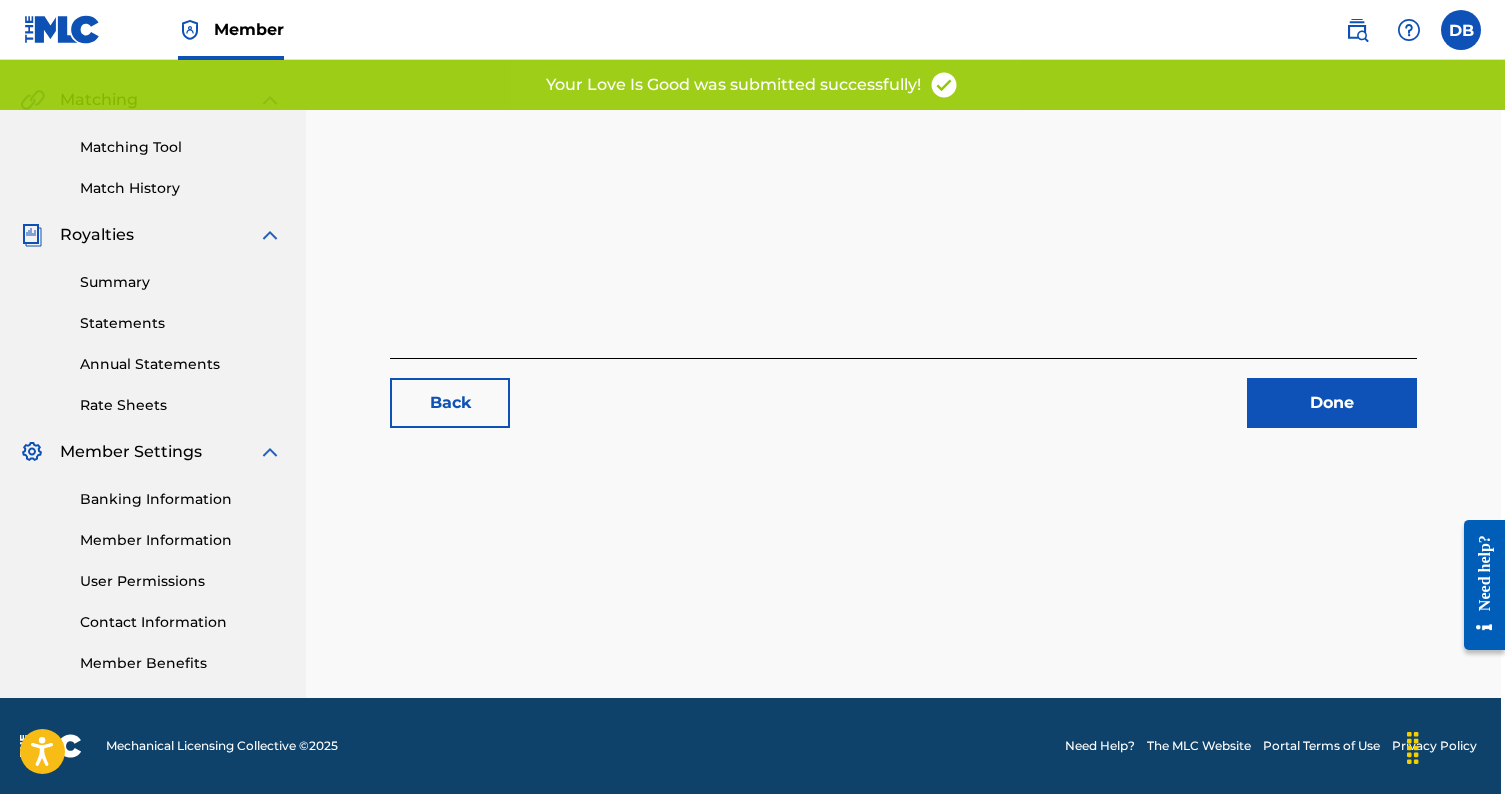 scroll, scrollTop: 0, scrollLeft: 0, axis: both 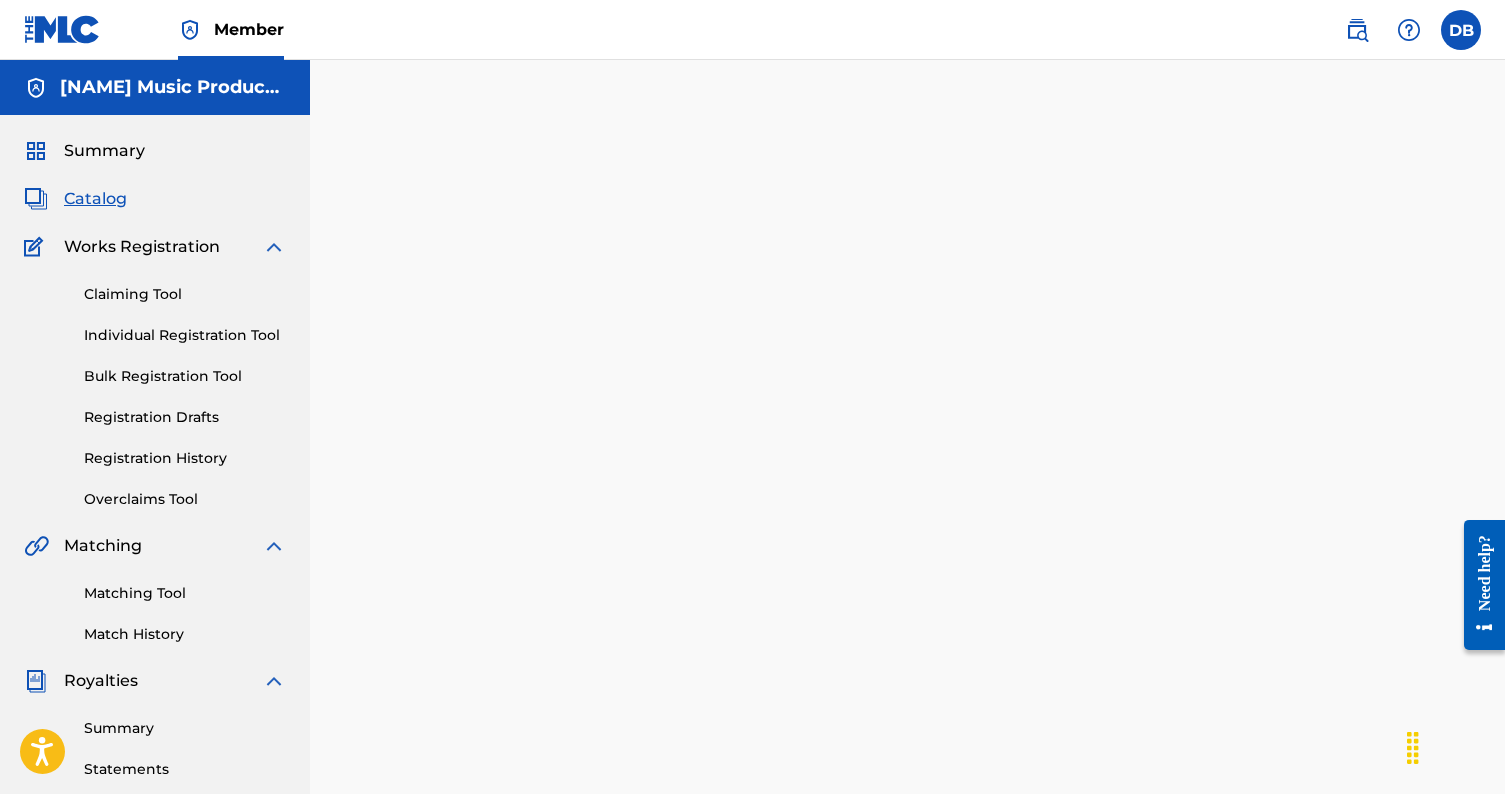 click on "Catalog" at bounding box center (95, 199) 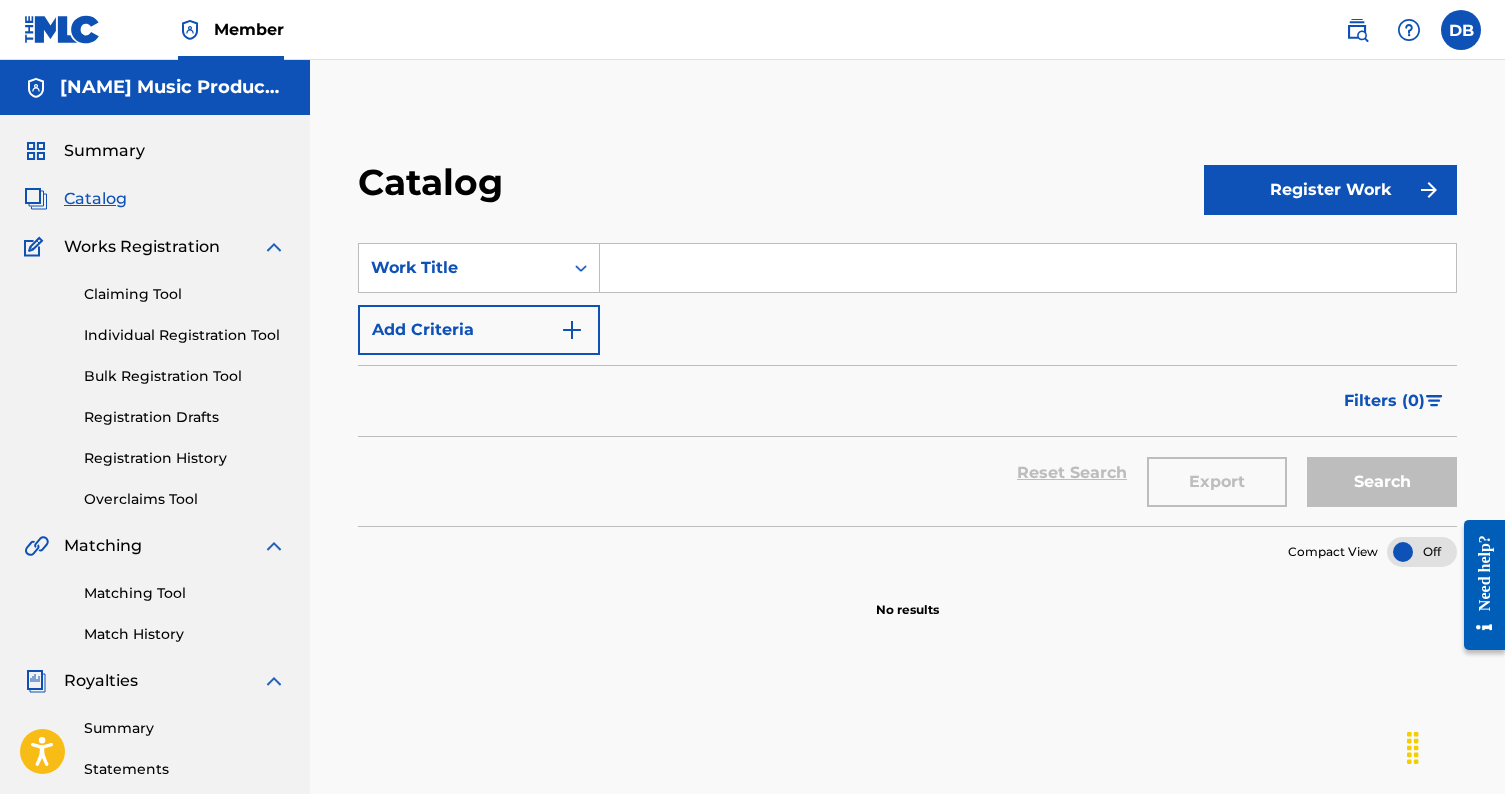 scroll, scrollTop: 0, scrollLeft: 0, axis: both 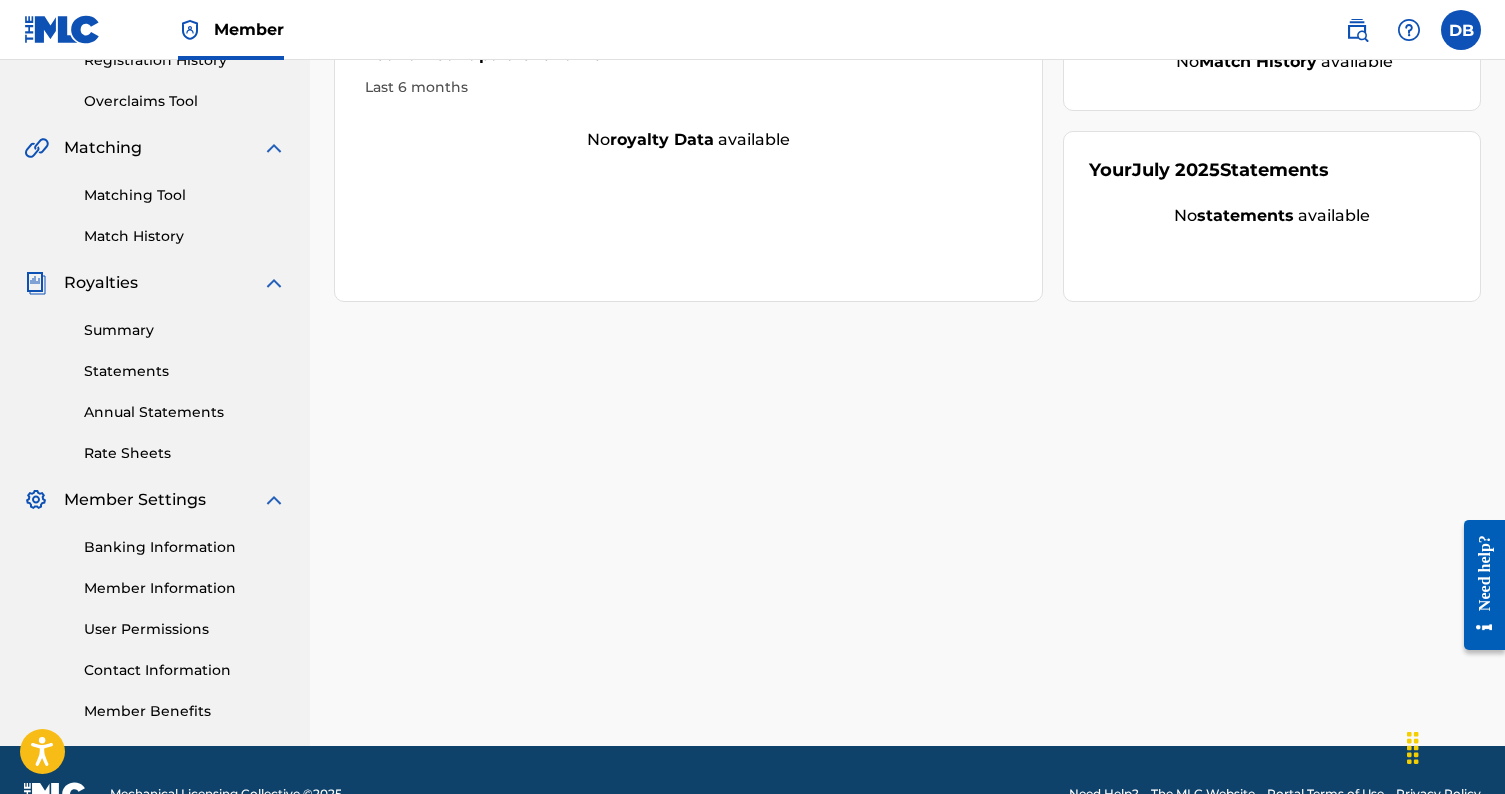 click on "Summary" at bounding box center (185, 330) 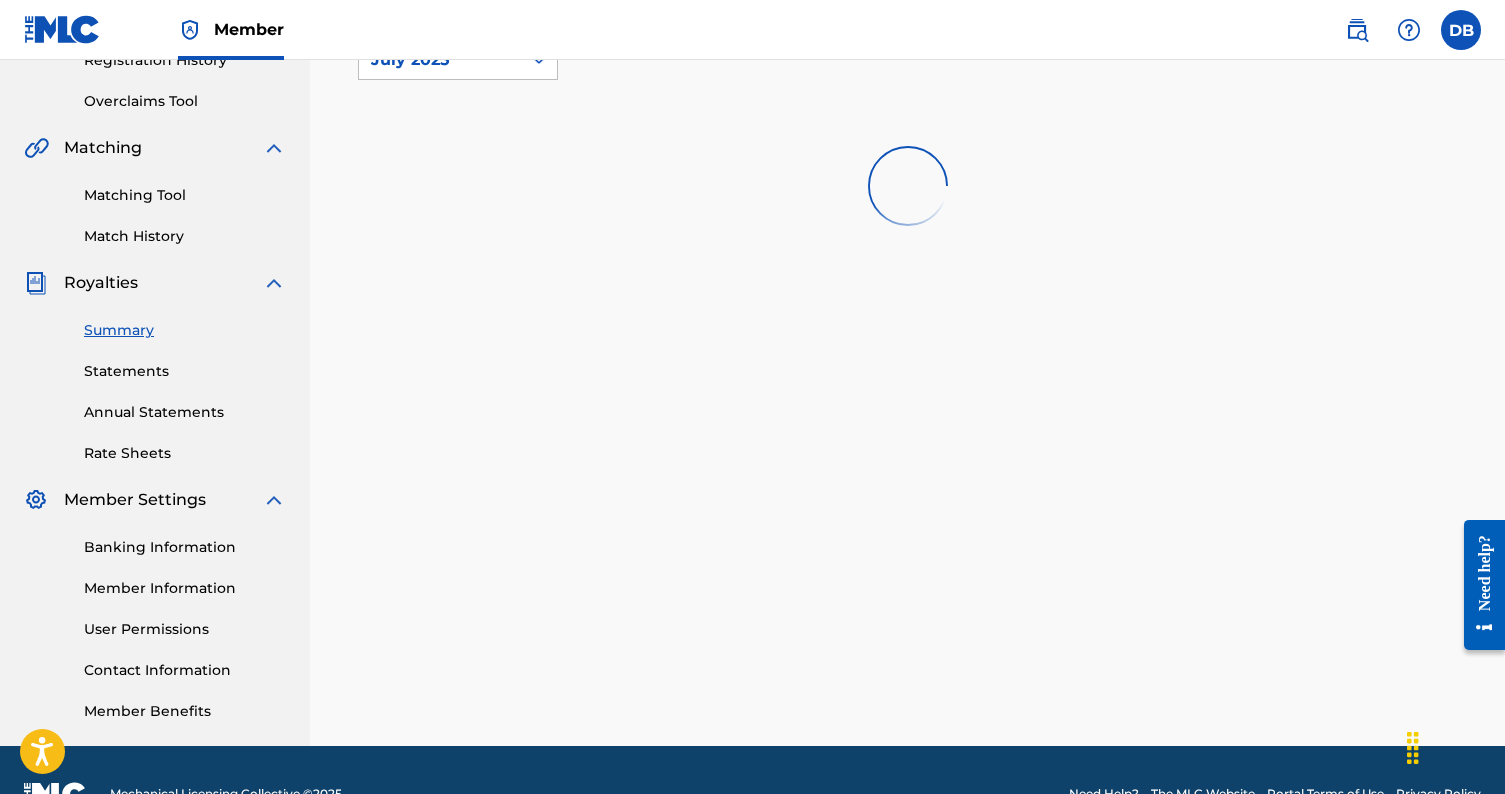 scroll, scrollTop: 0, scrollLeft: 0, axis: both 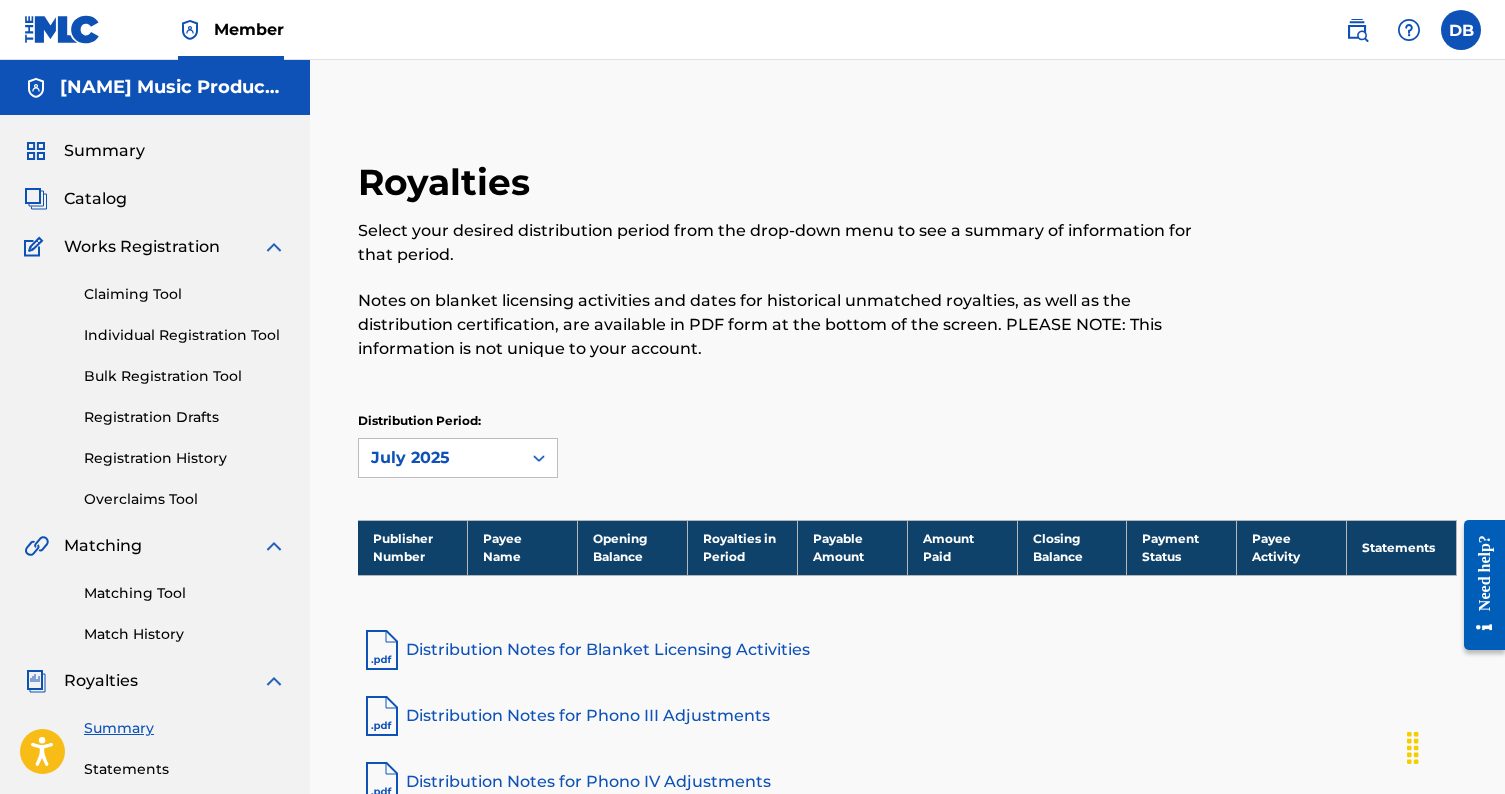 click on "Catalog" at bounding box center (95, 199) 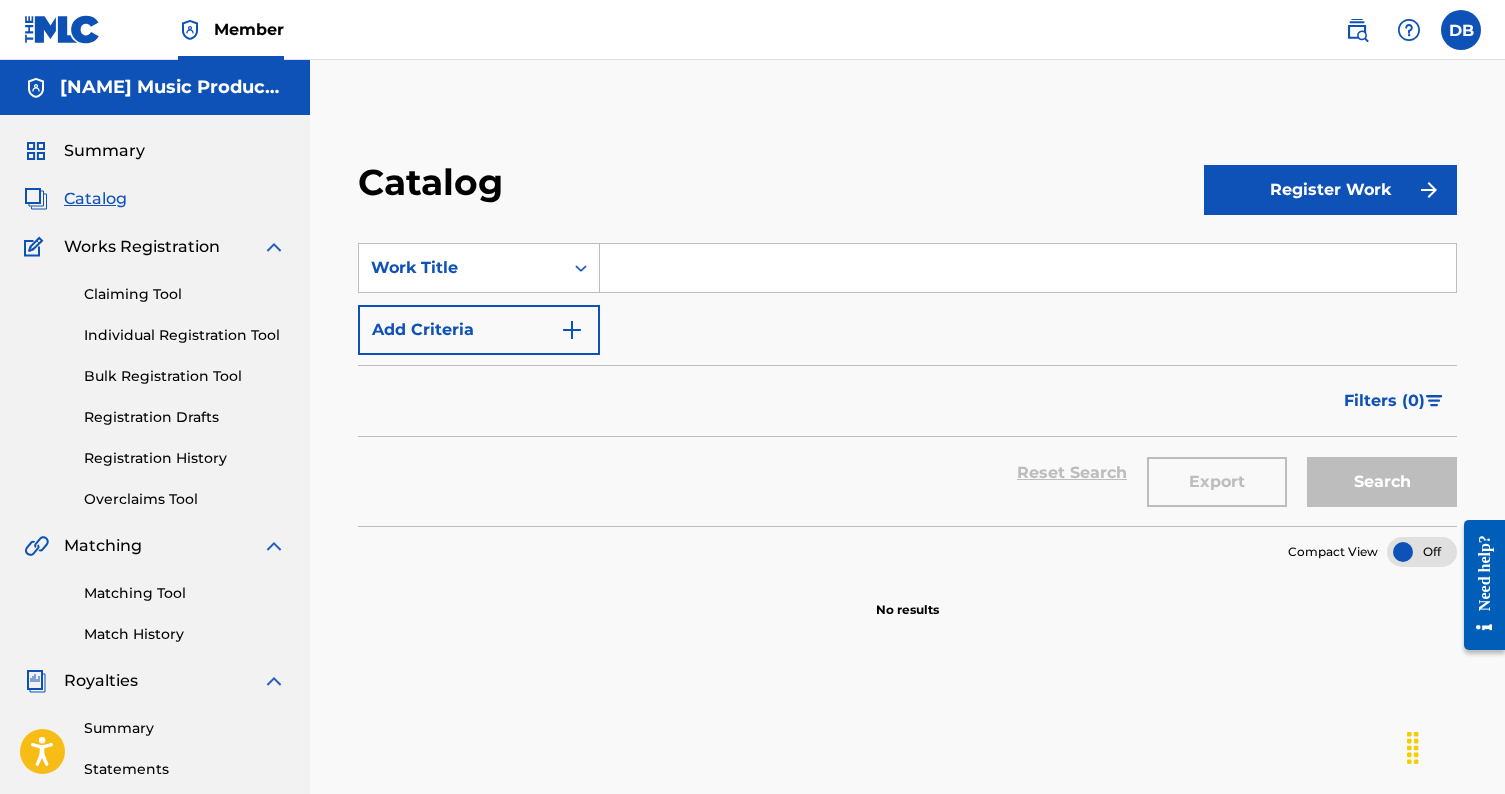scroll, scrollTop: 0, scrollLeft: 0, axis: both 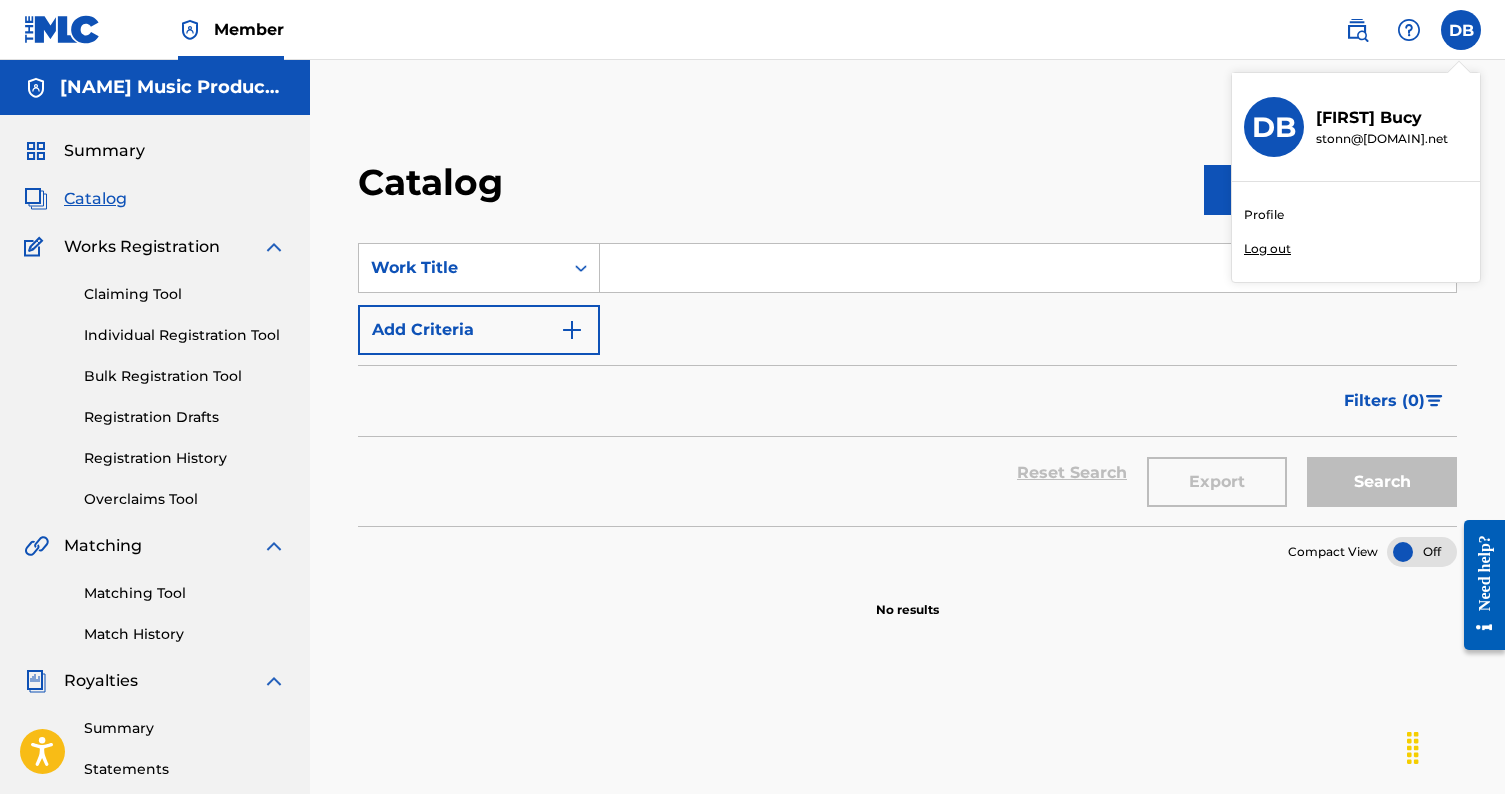 click on "Profile" at bounding box center [1264, 215] 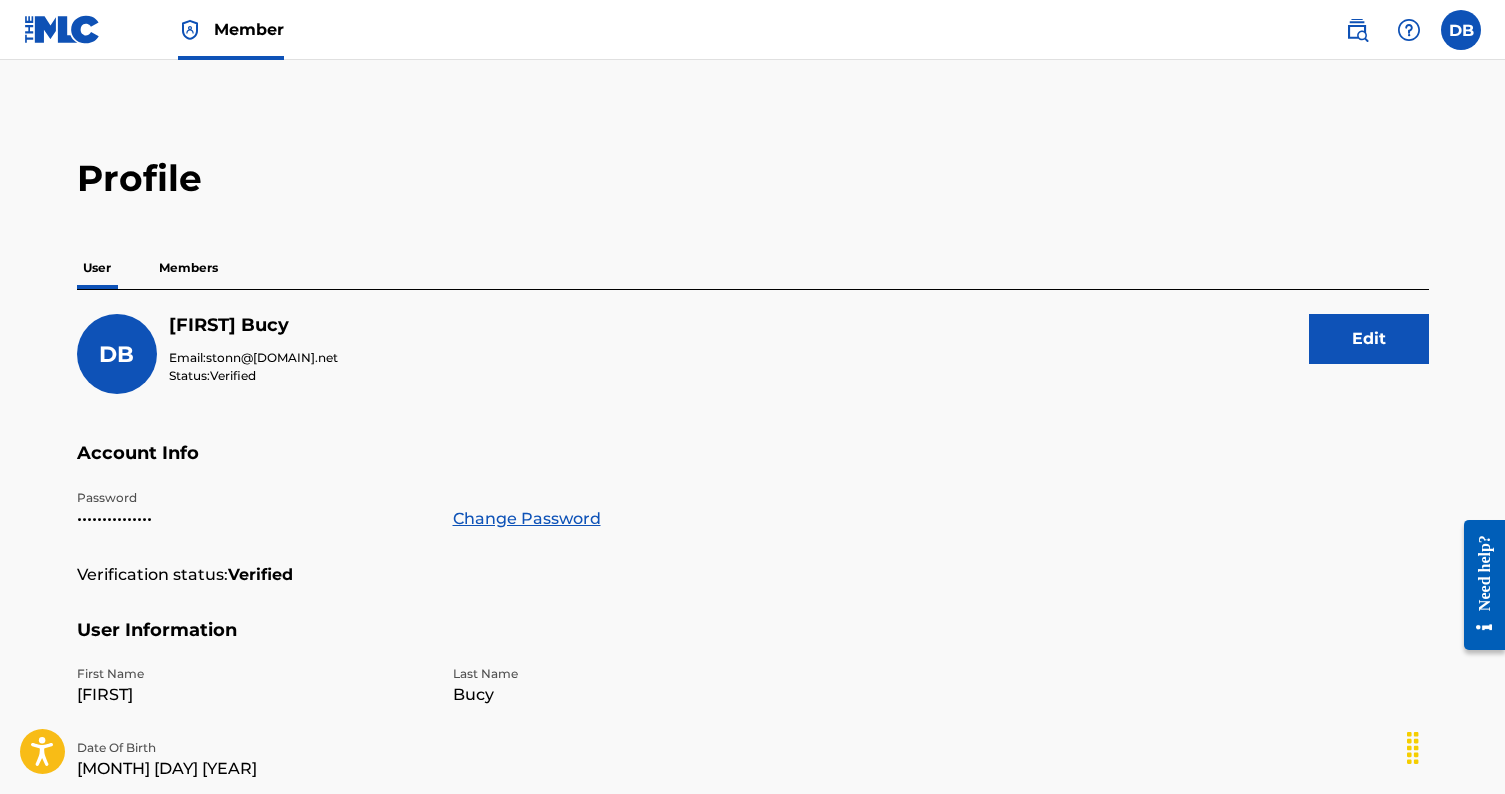 scroll, scrollTop: 0, scrollLeft: 0, axis: both 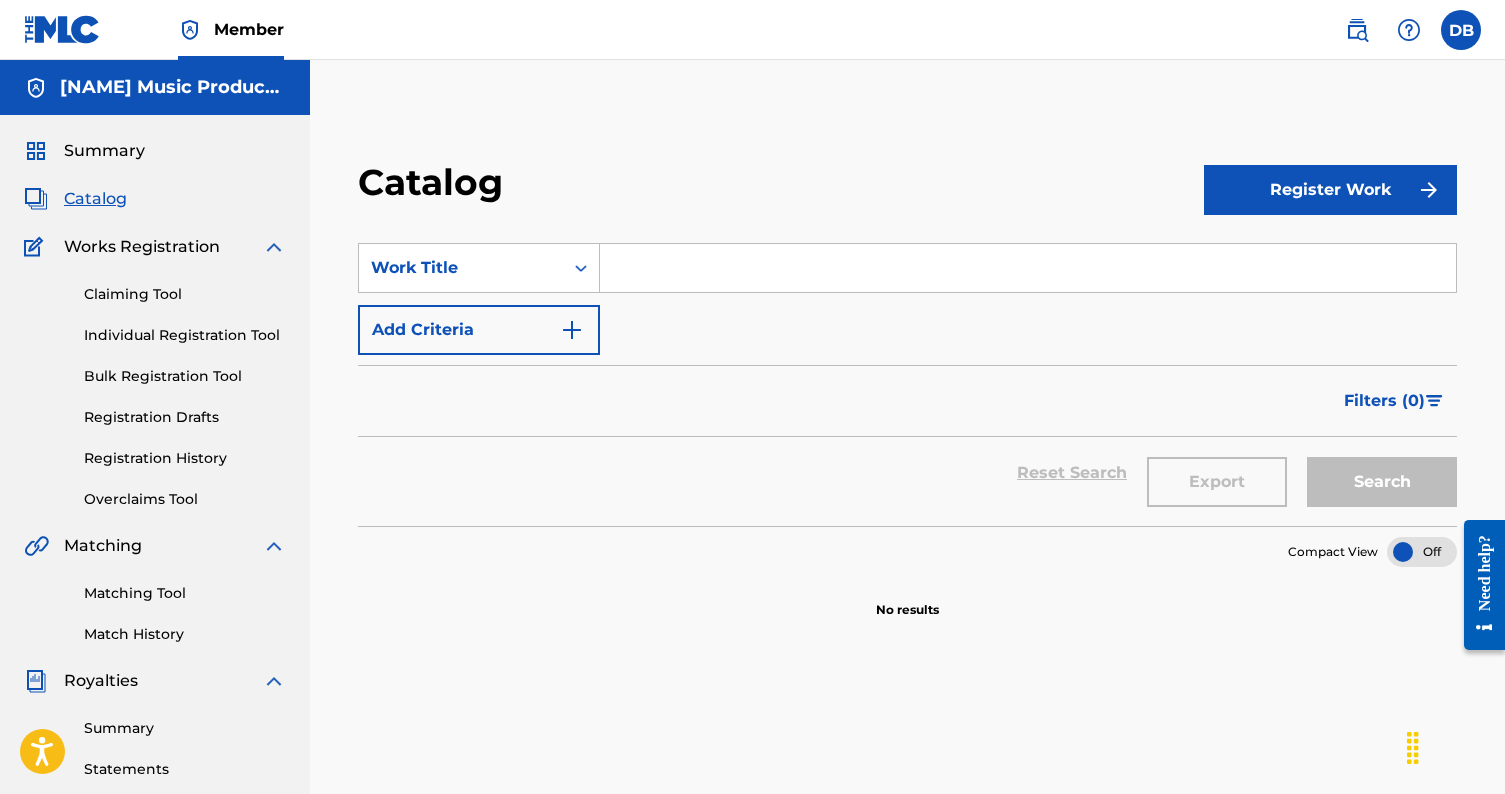 click on "Summary" at bounding box center [104, 151] 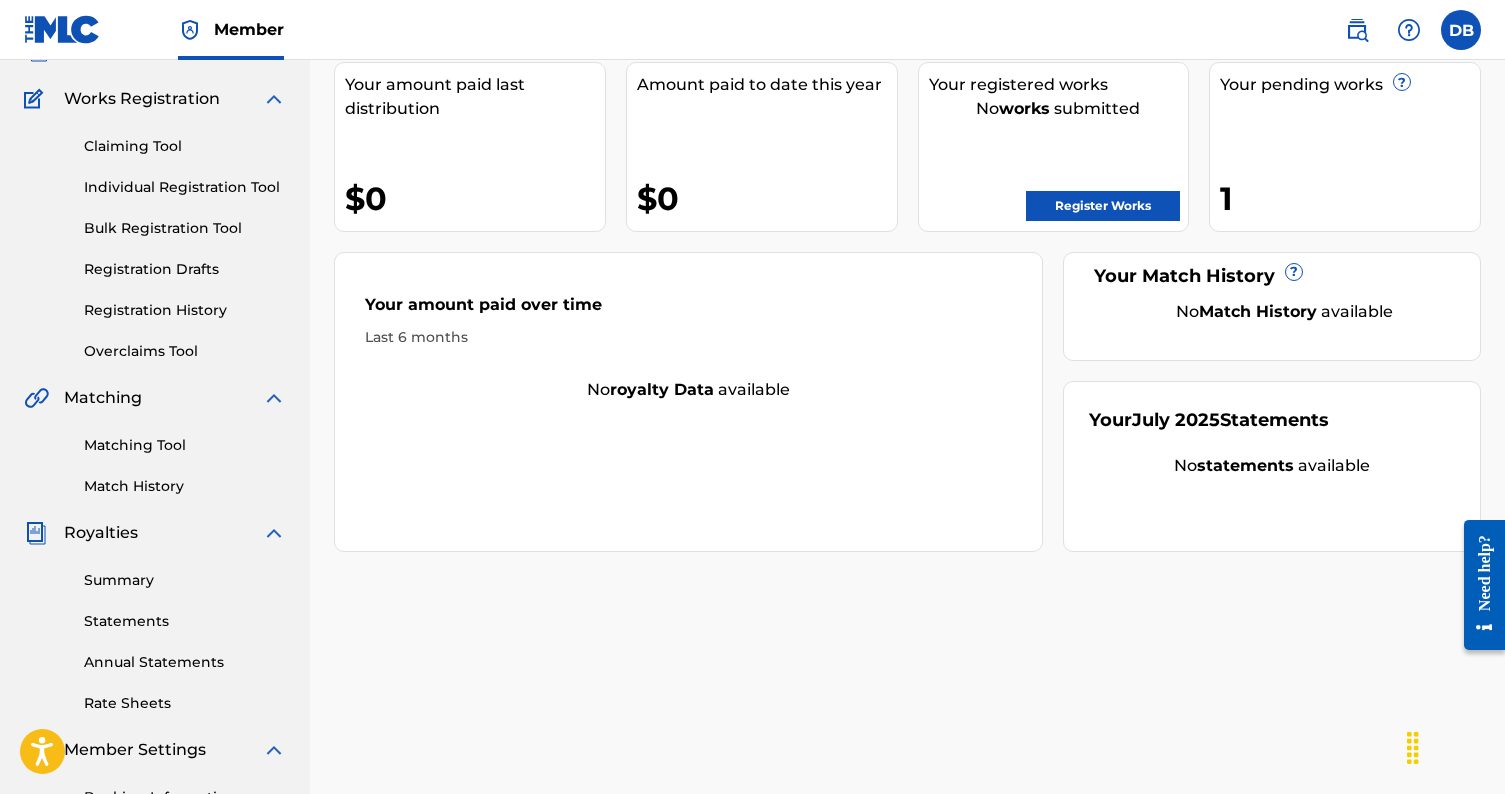 scroll, scrollTop: 115, scrollLeft: 0, axis: vertical 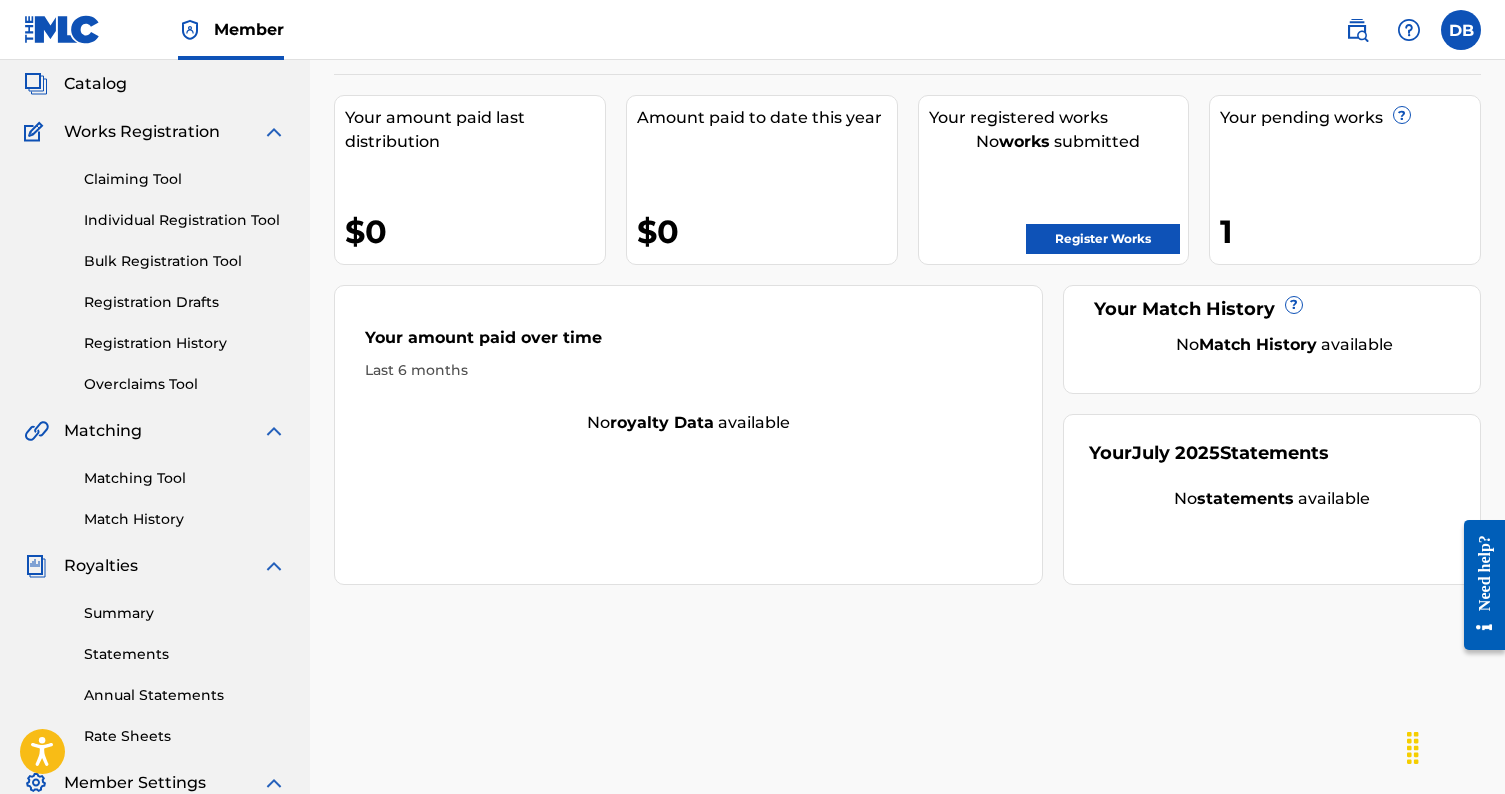 click on "Registration Drafts" at bounding box center [185, 302] 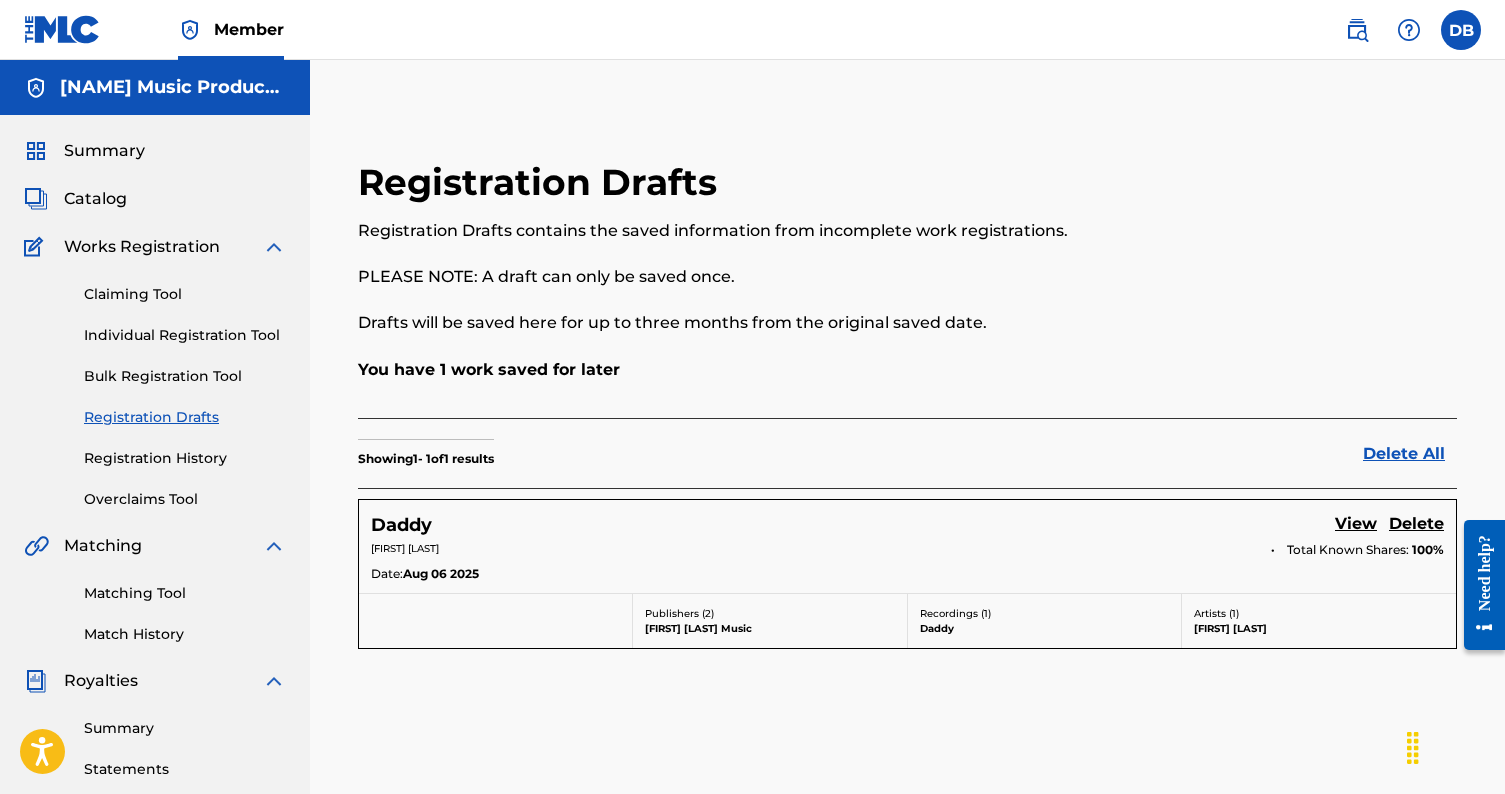 scroll, scrollTop: 0, scrollLeft: 0, axis: both 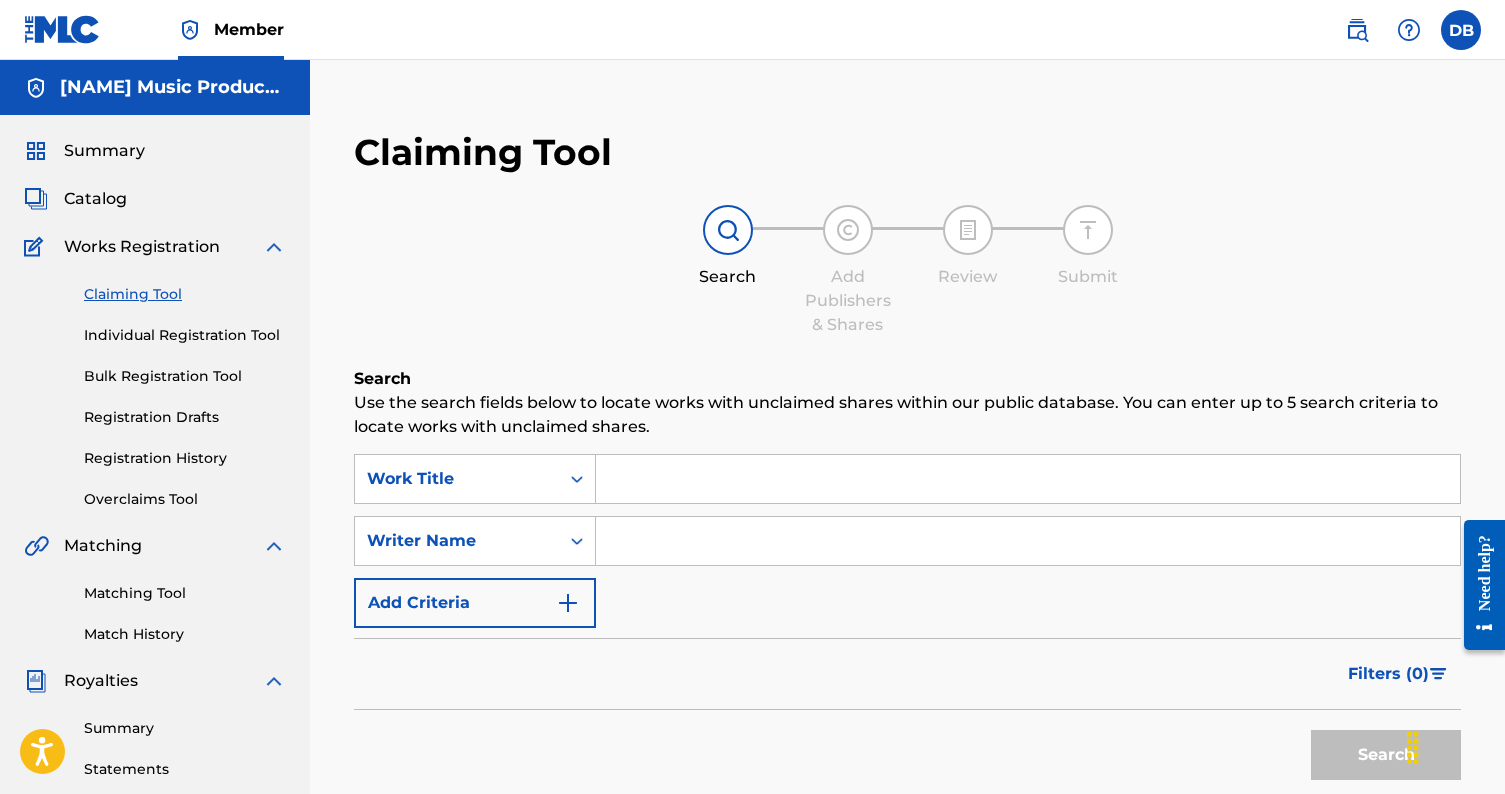 click on "Individual Registration Tool" at bounding box center (185, 335) 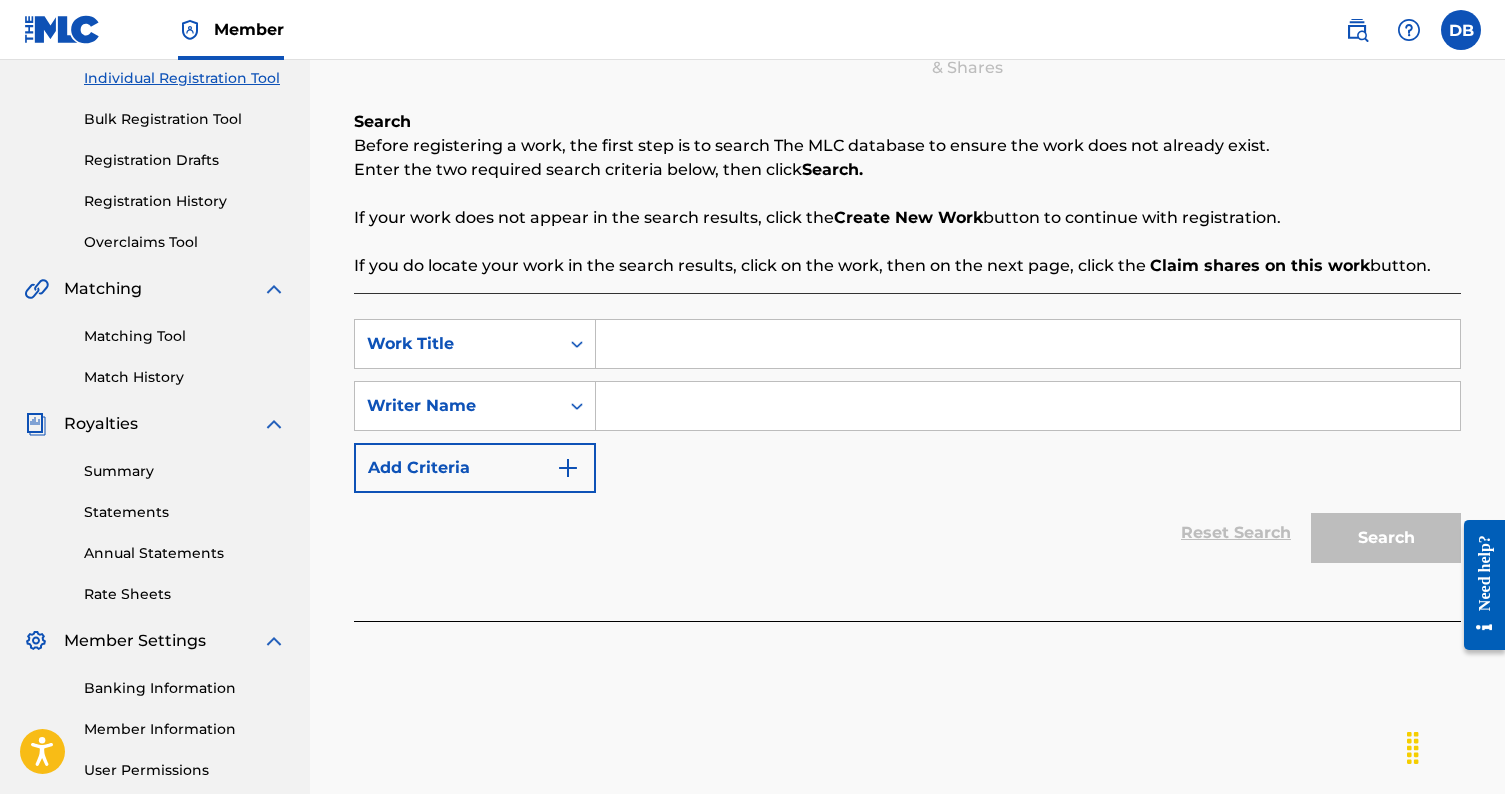 scroll, scrollTop: 258, scrollLeft: 0, axis: vertical 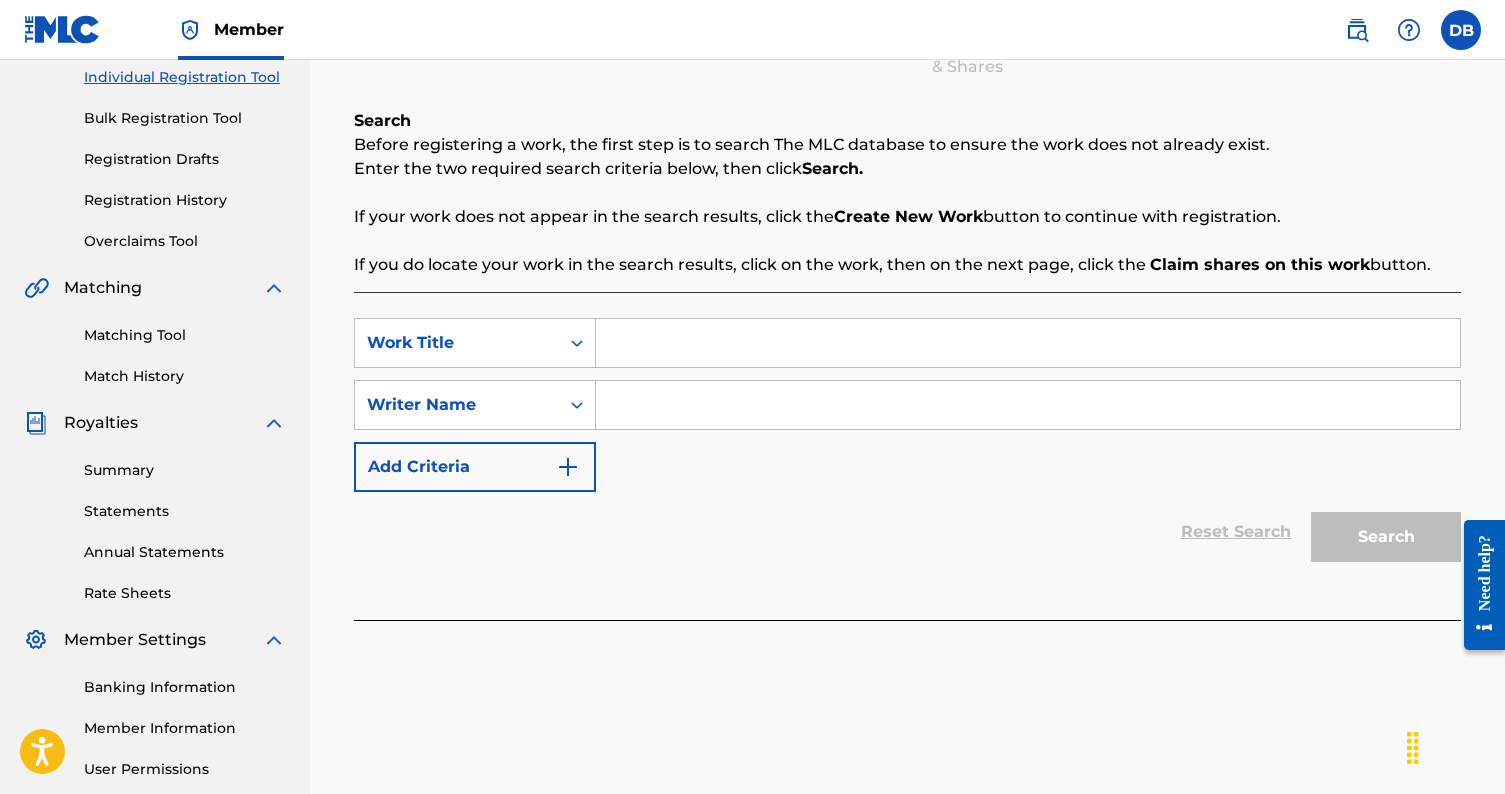 click on "Registration History" at bounding box center [185, 200] 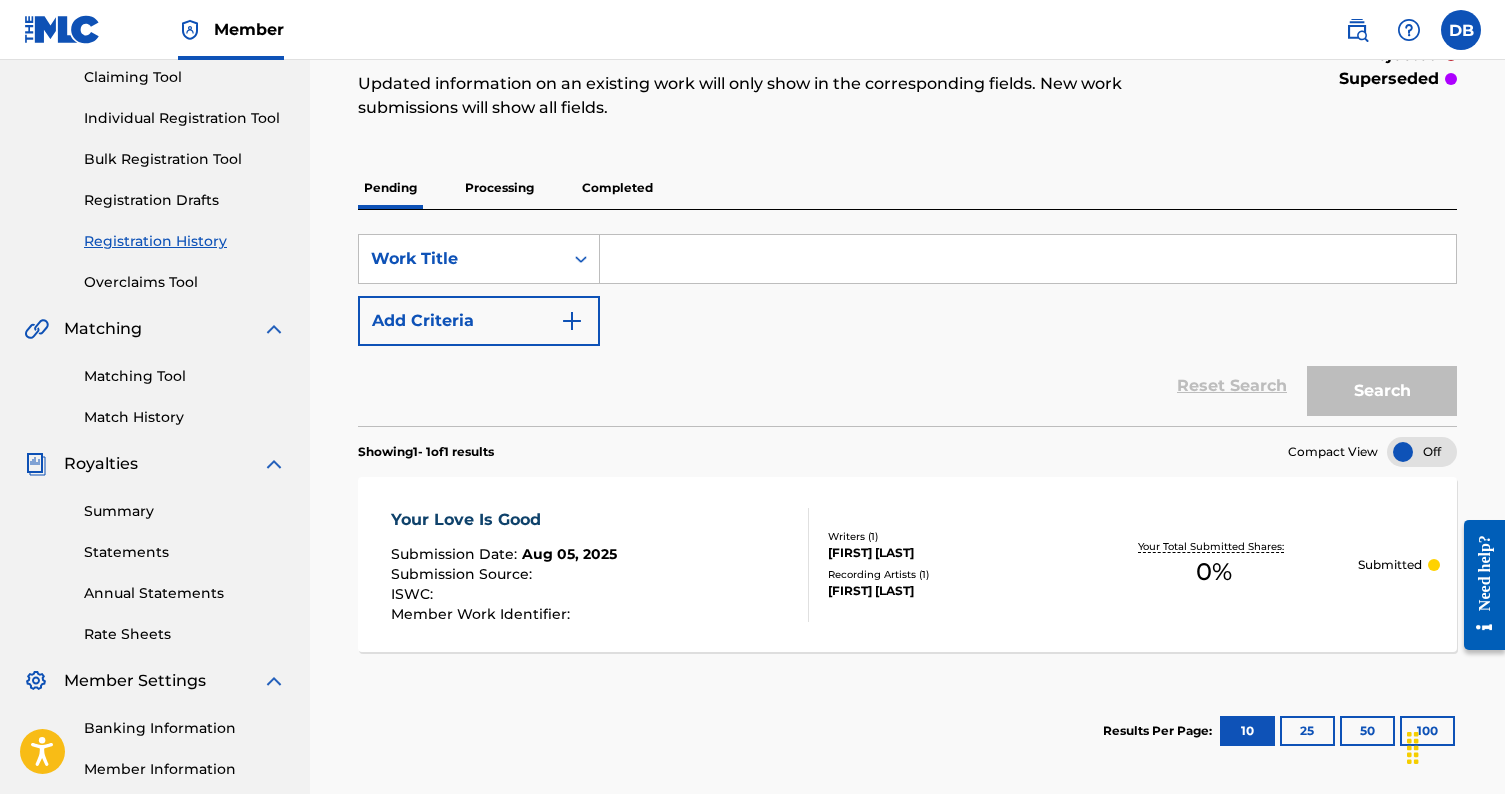 scroll, scrollTop: 218, scrollLeft: 0, axis: vertical 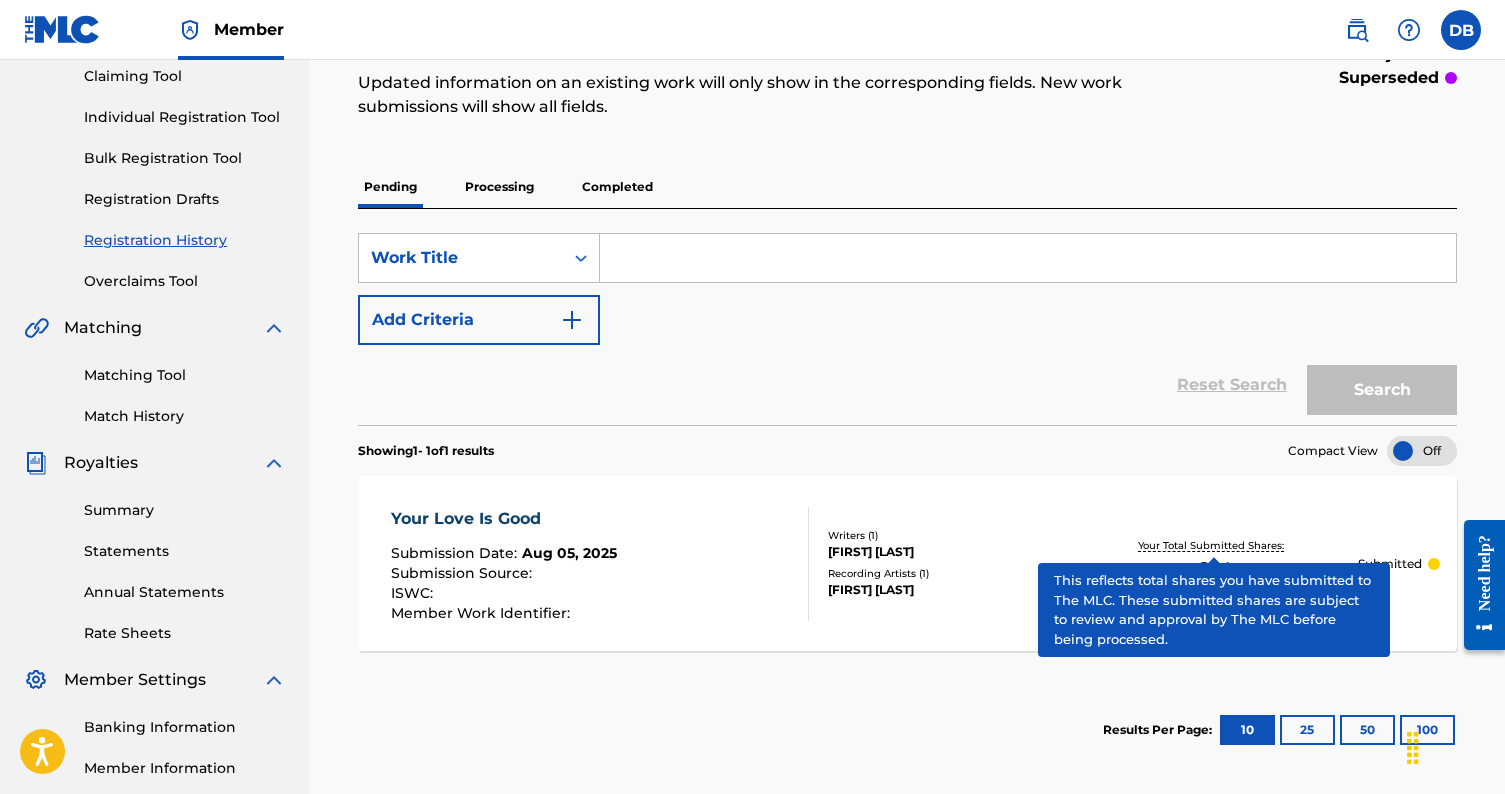 click on "Your Total Submitted Shares:" at bounding box center [1213, 545] 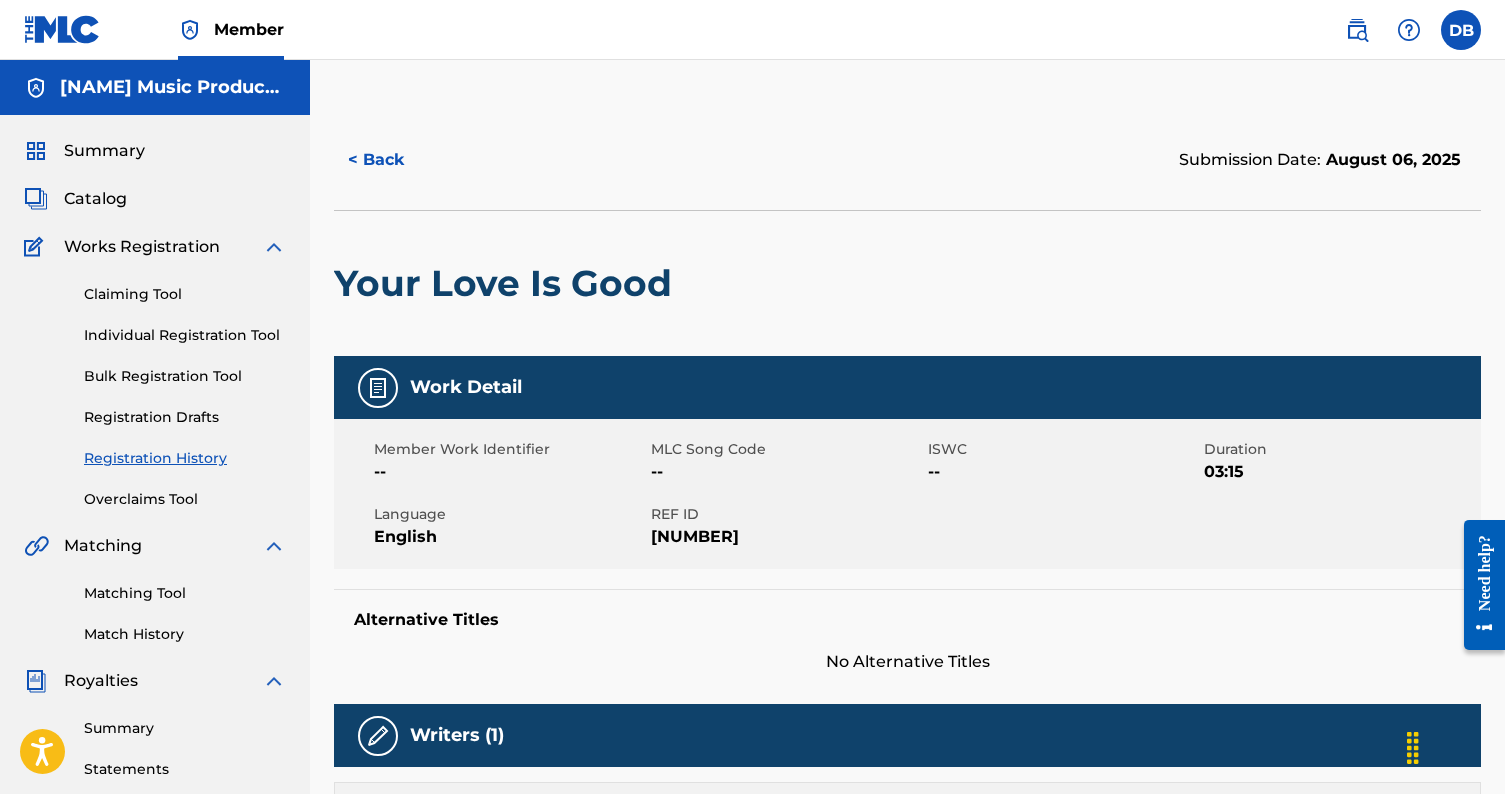 scroll, scrollTop: 0, scrollLeft: 0, axis: both 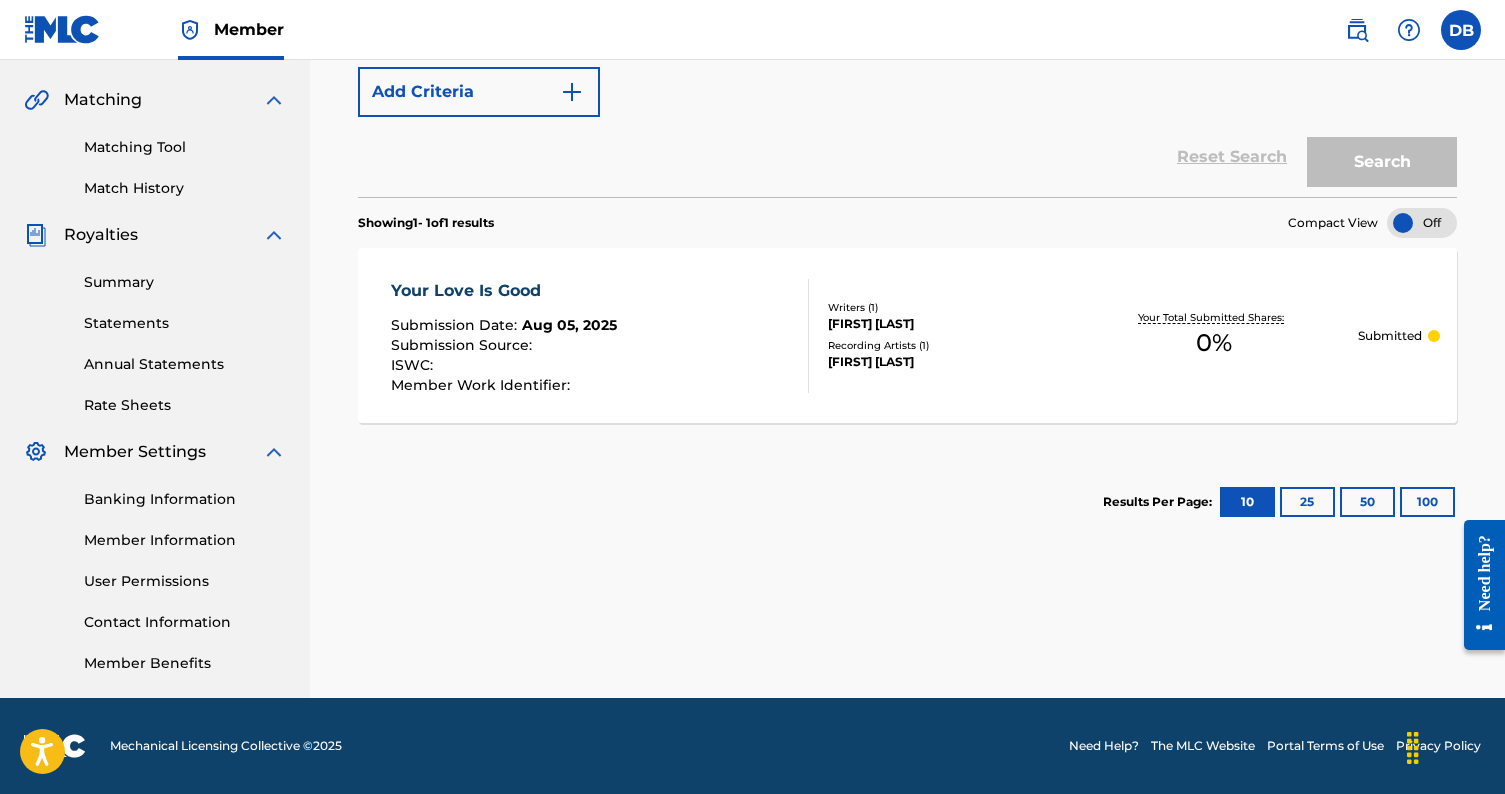 click on "Submission Date : [MONTH] [DAY], [YEAR] Submission Source : ISWC : Member Work Identifier :" at bounding box center [504, 336] 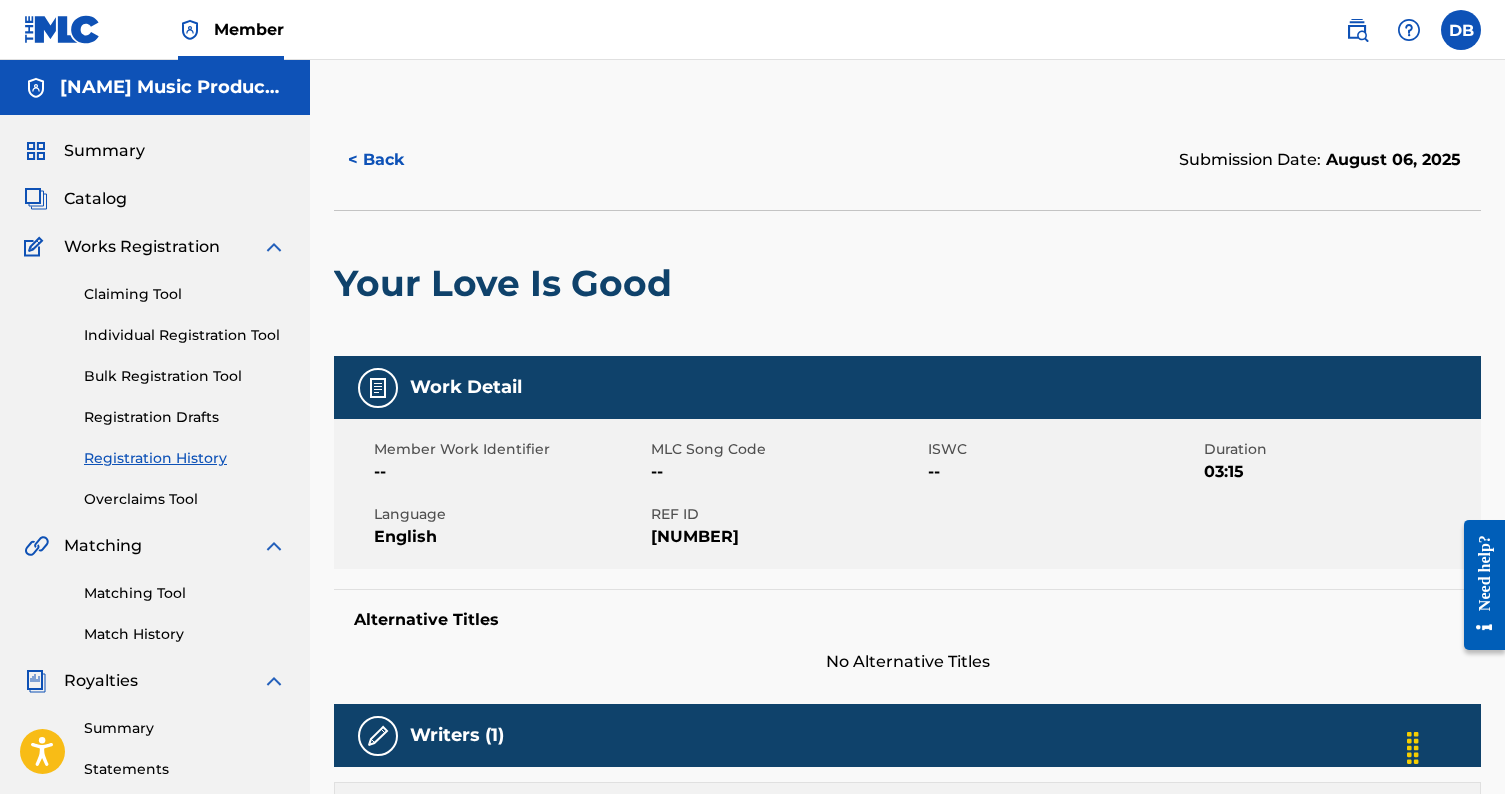 scroll, scrollTop: 0, scrollLeft: 0, axis: both 